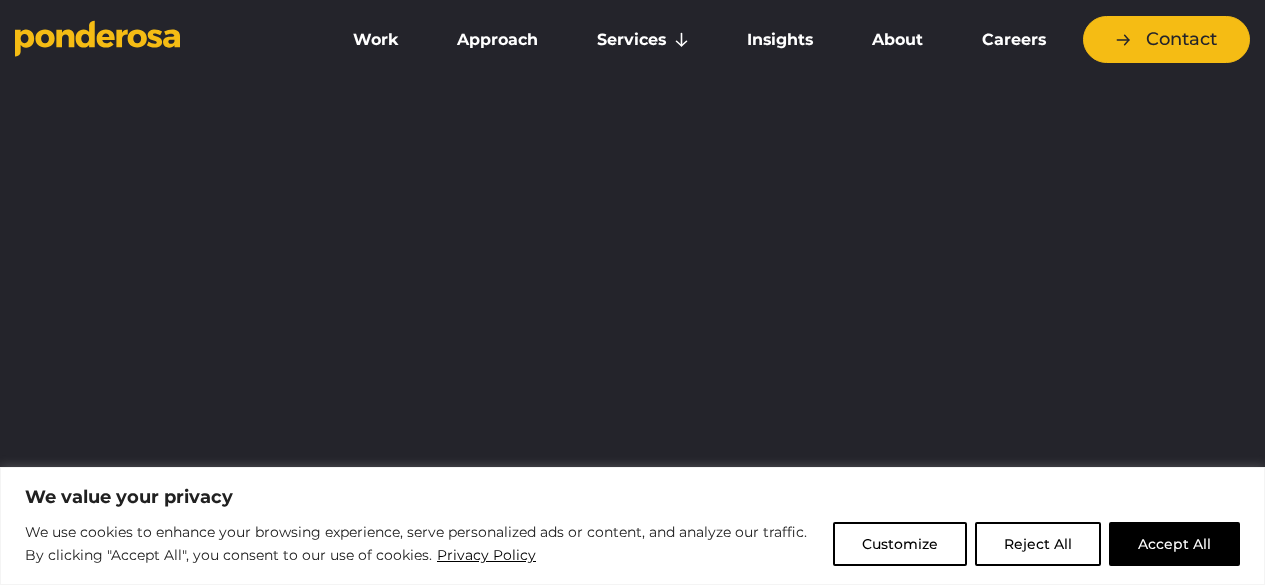scroll, scrollTop: 0, scrollLeft: 0, axis: both 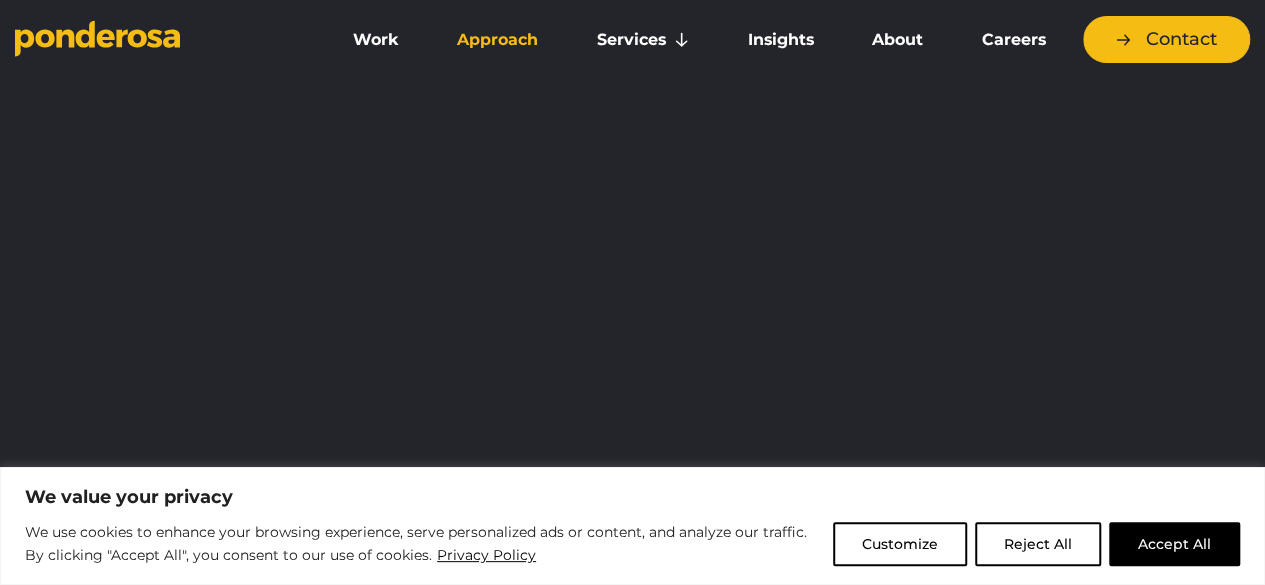 click on "Approach" at bounding box center [498, 40] 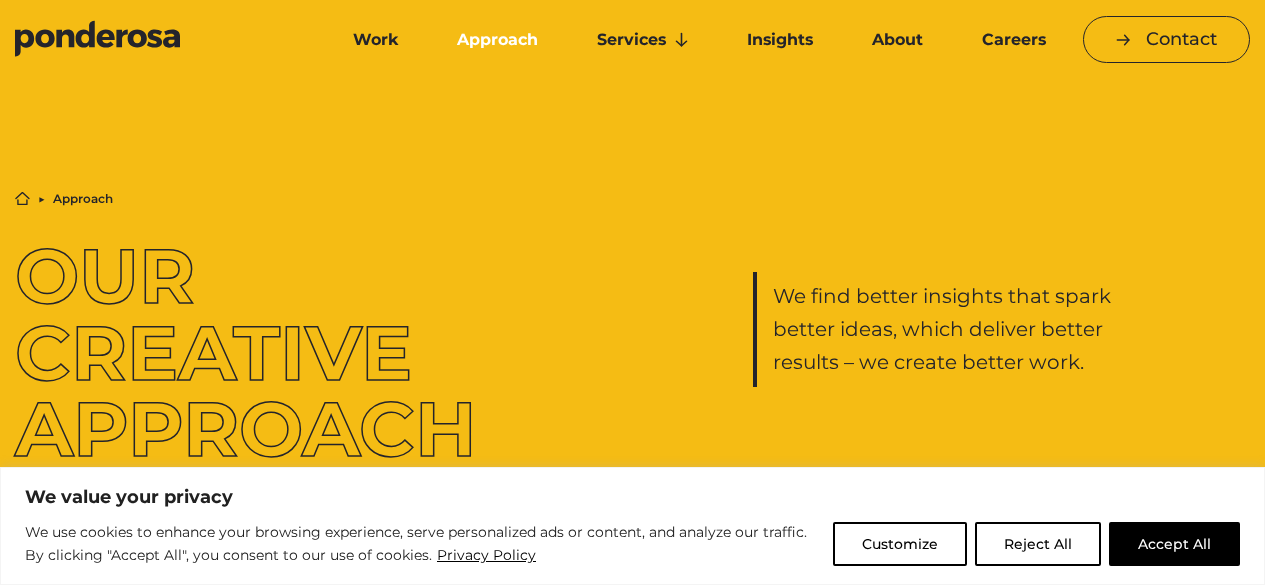 scroll, scrollTop: 0, scrollLeft: 0, axis: both 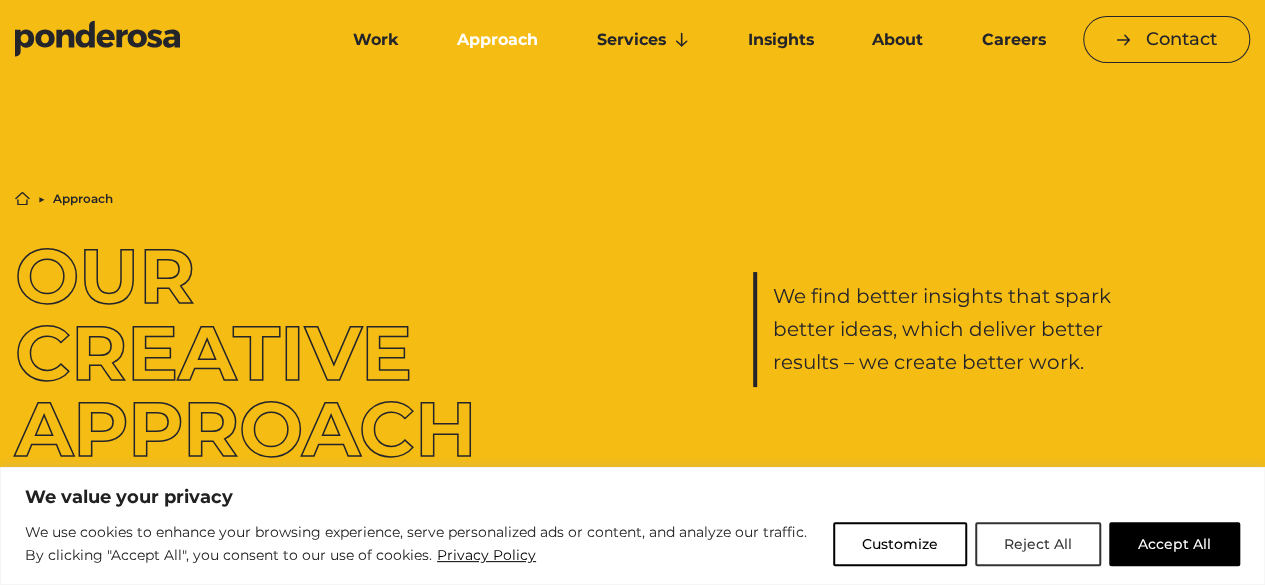 click on "Reject All" at bounding box center [1038, 544] 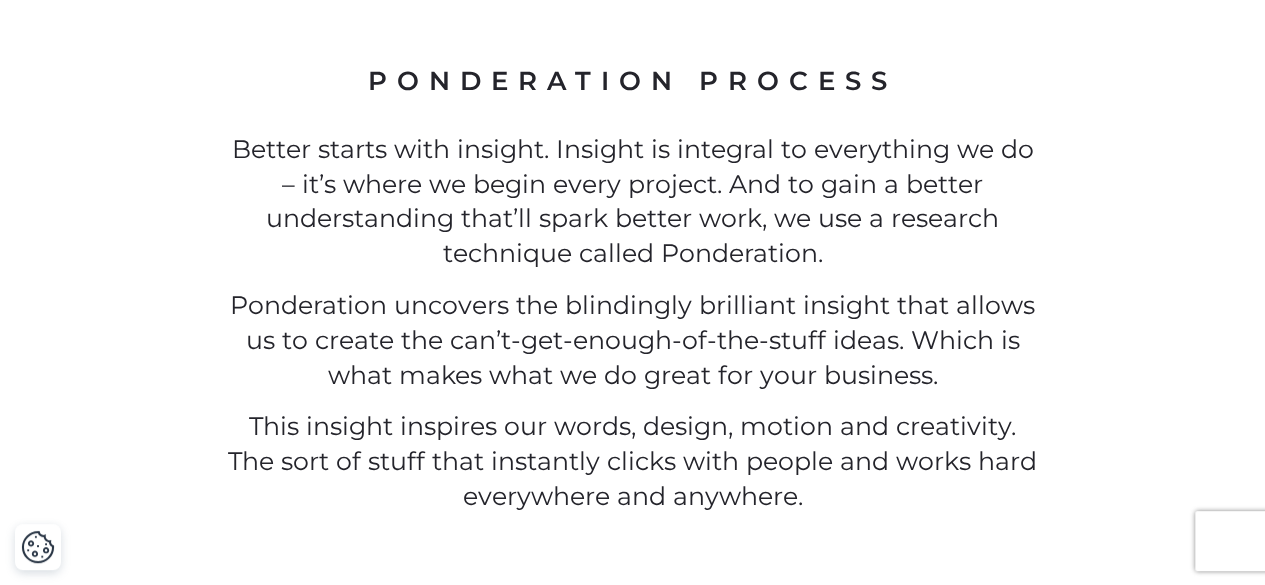 scroll, scrollTop: 1601, scrollLeft: 0, axis: vertical 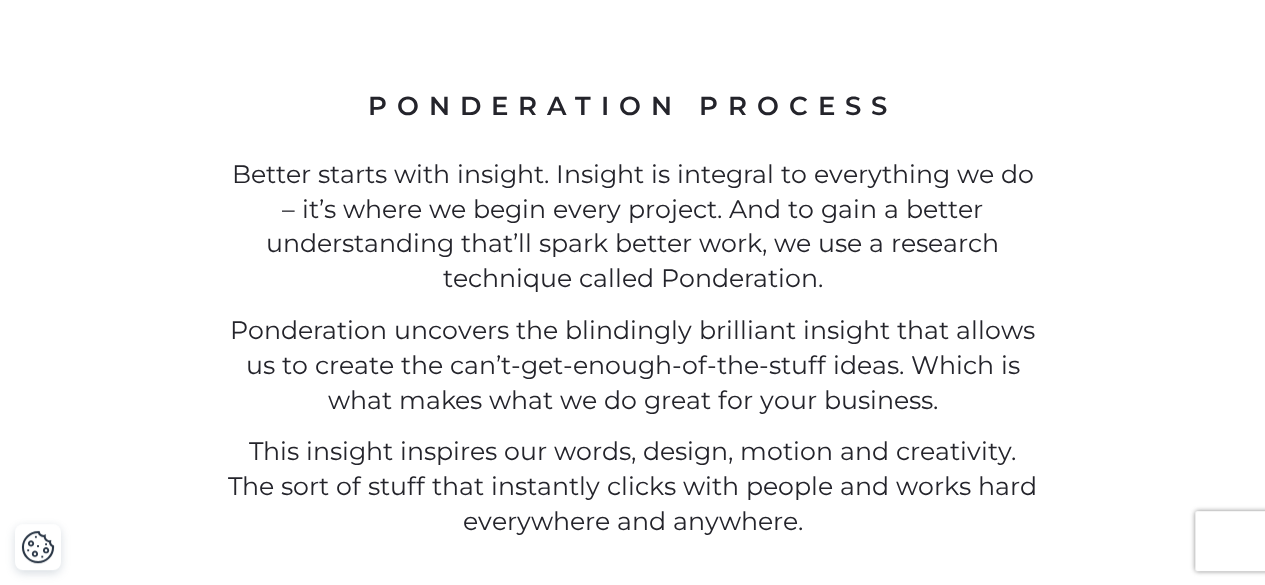 drag, startPoint x: 373, startPoint y: 105, endPoint x: 820, endPoint y: 543, distance: 625.82184 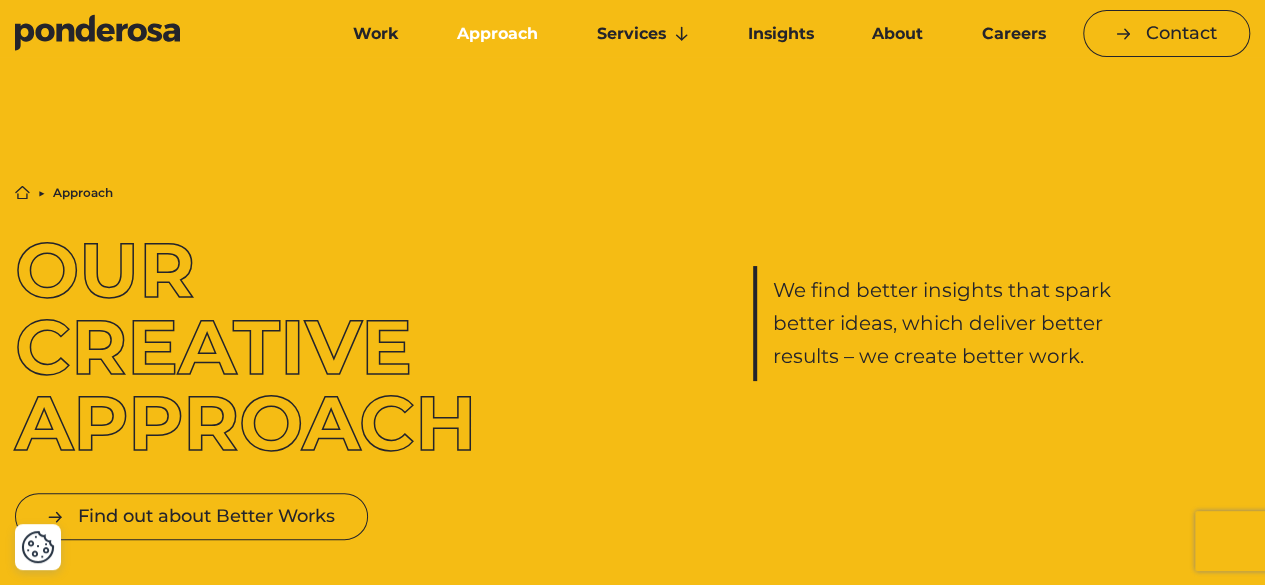scroll, scrollTop: 0, scrollLeft: 0, axis: both 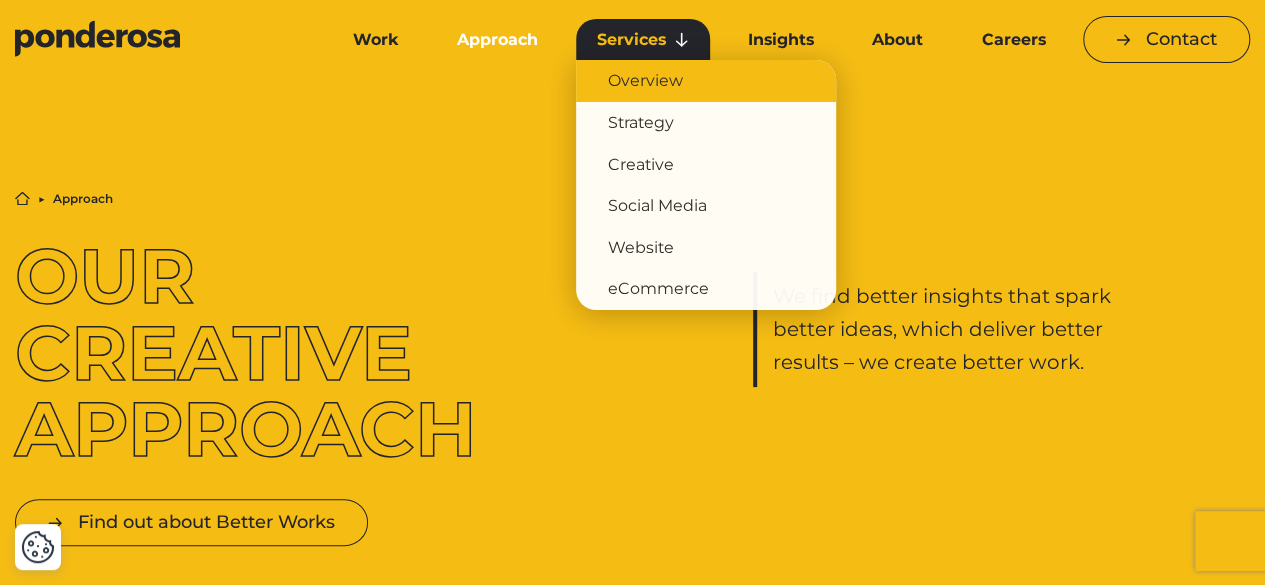 click on "Overview" at bounding box center (706, 81) 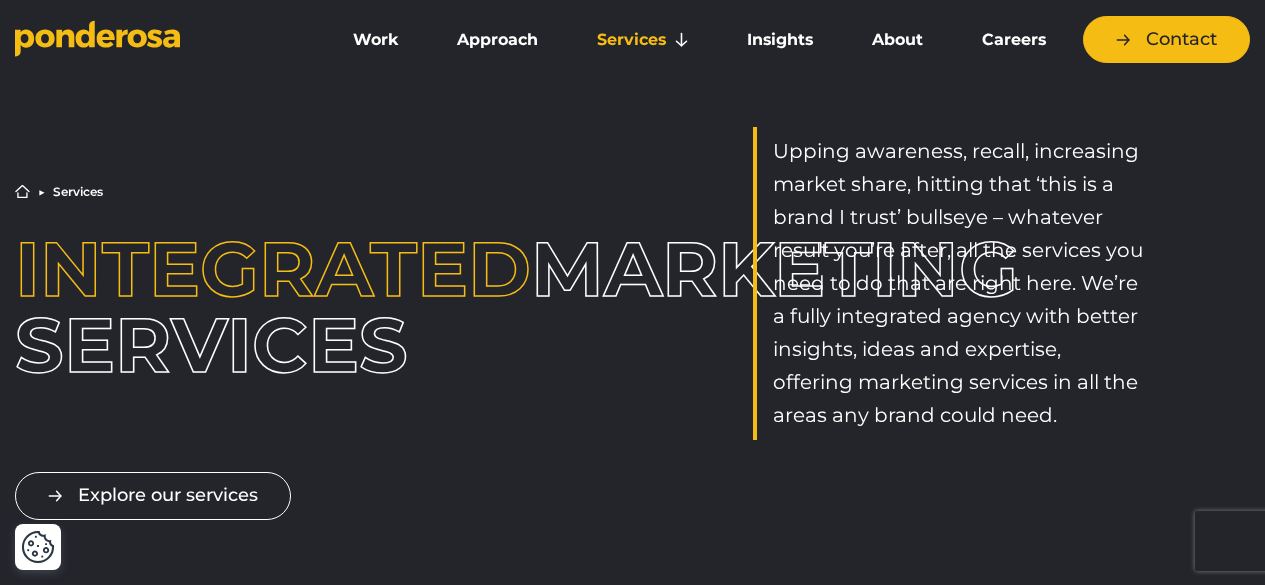 scroll, scrollTop: 0, scrollLeft: 0, axis: both 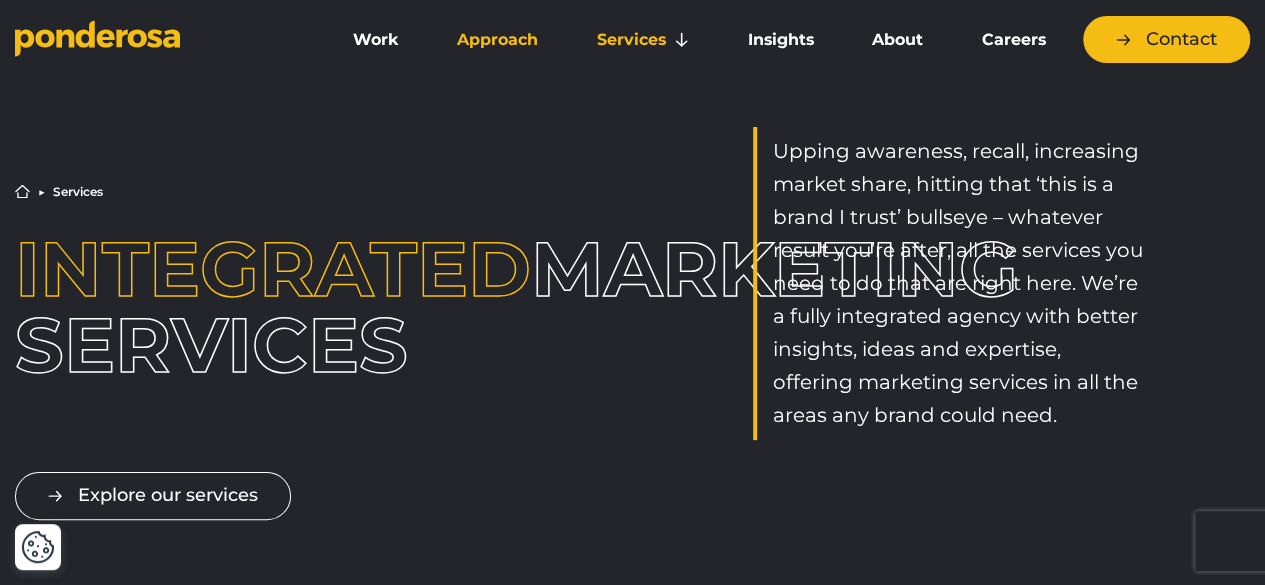 click on "Approach" at bounding box center (498, 40) 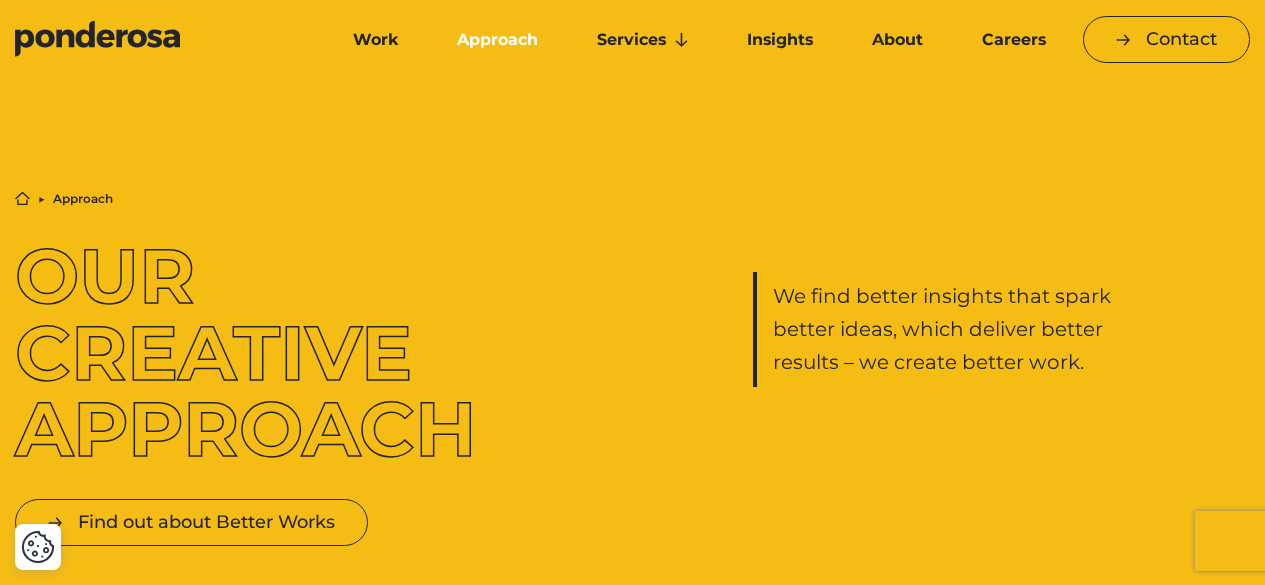 scroll, scrollTop: 0, scrollLeft: 0, axis: both 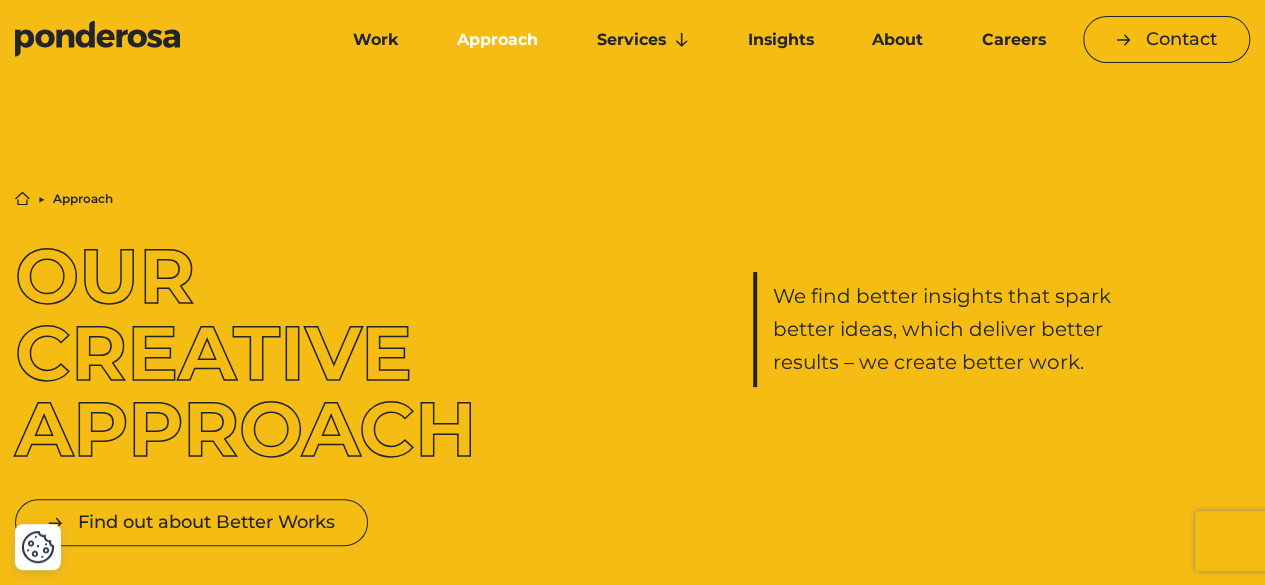 click 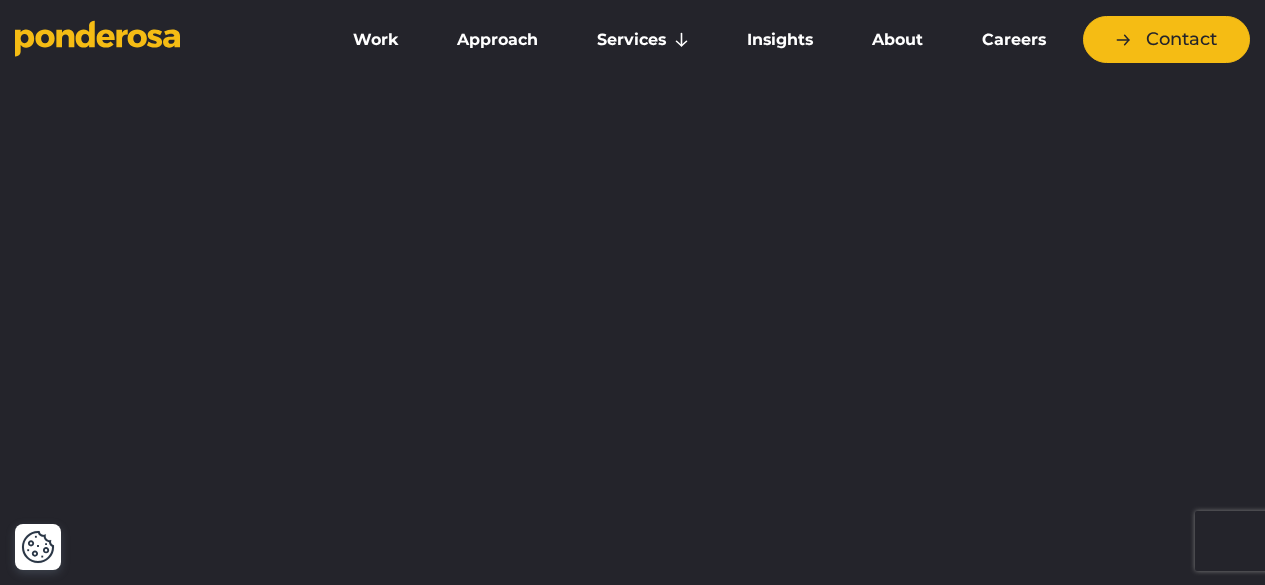 scroll, scrollTop: 0, scrollLeft: 0, axis: both 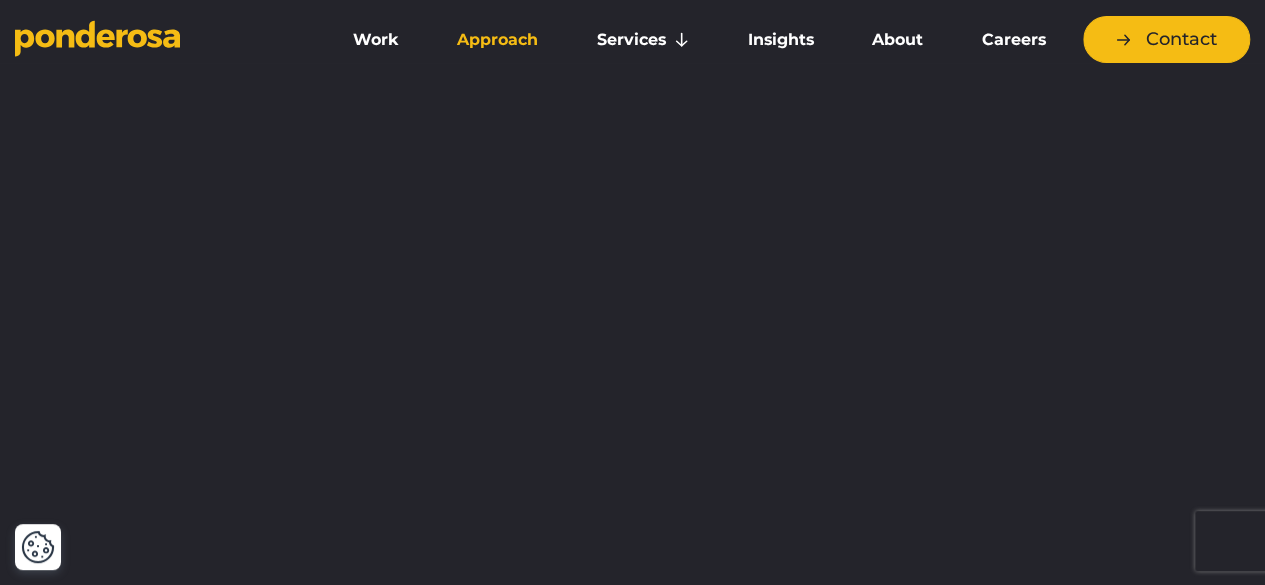 click on "Approach" at bounding box center (498, 40) 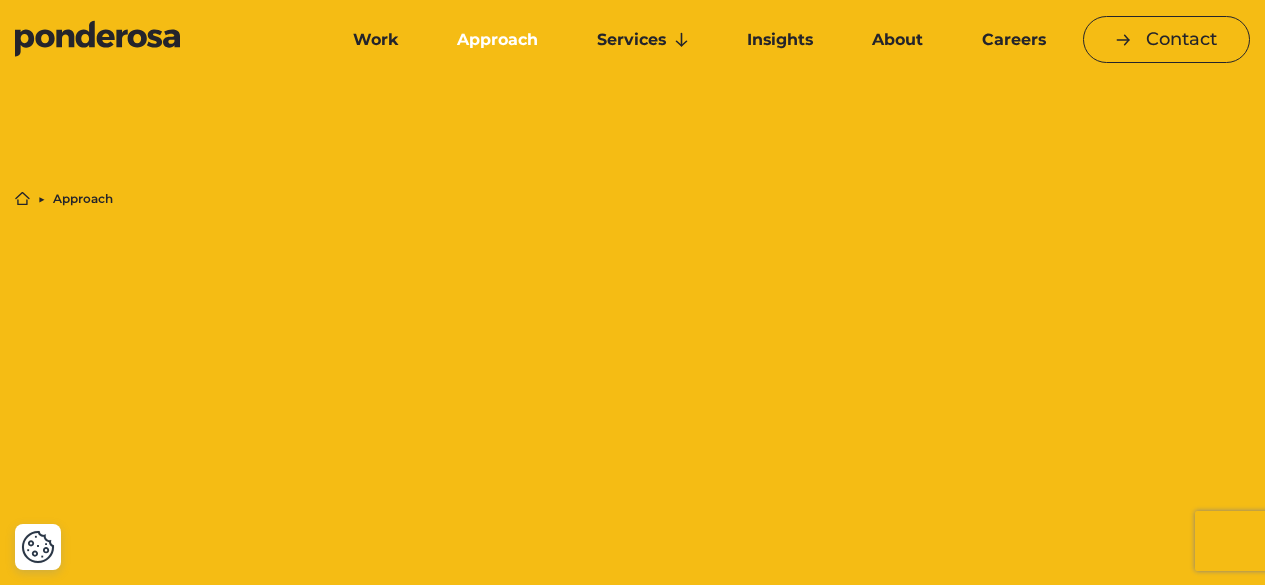 scroll, scrollTop: 0, scrollLeft: 0, axis: both 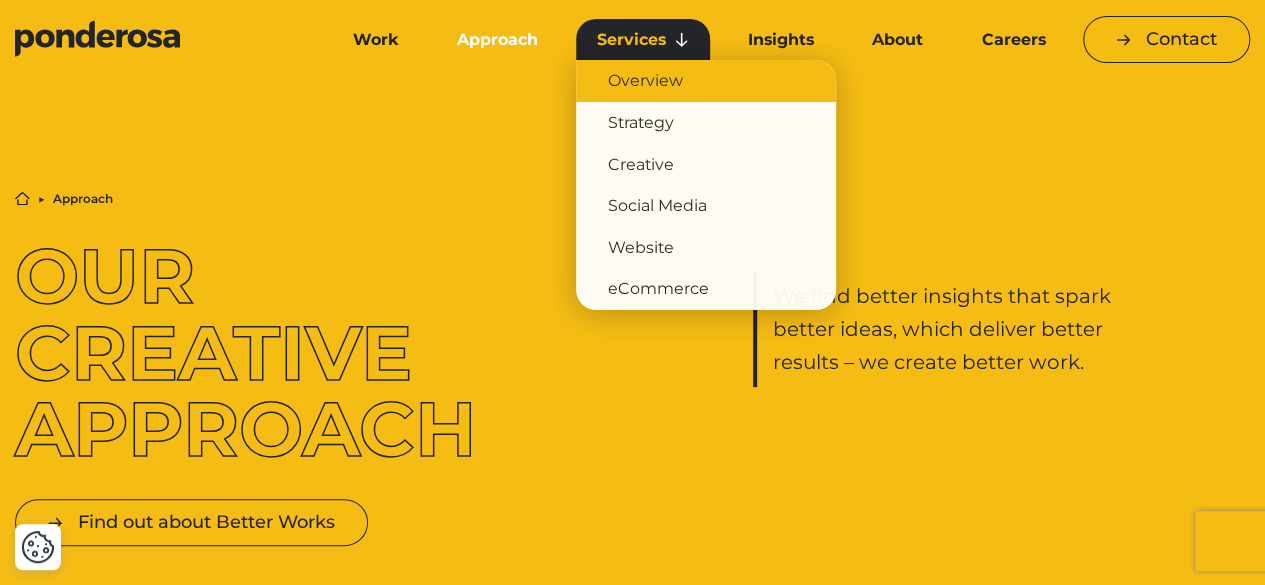 click on "Overview" at bounding box center [706, 81] 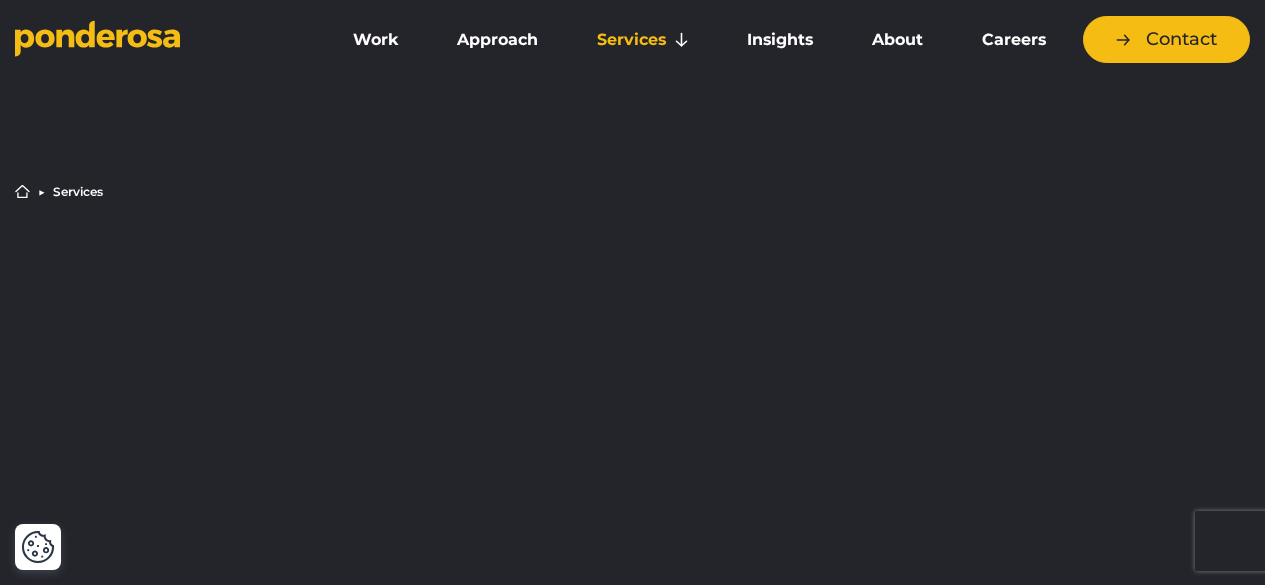 scroll, scrollTop: 0, scrollLeft: 0, axis: both 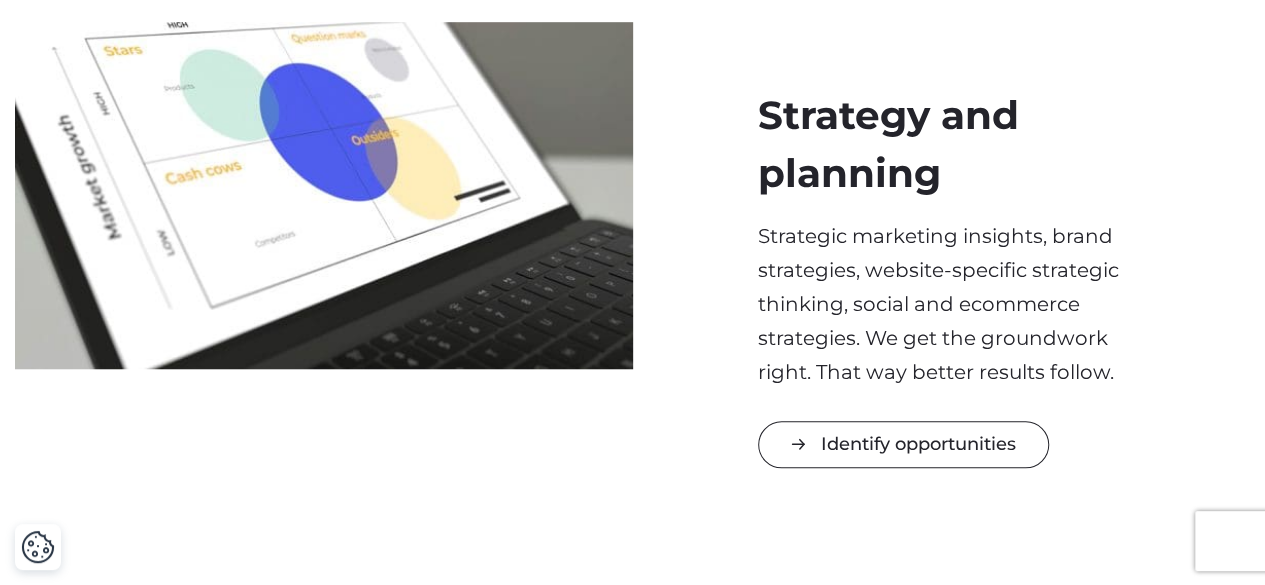 drag, startPoint x: 766, startPoint y: 103, endPoint x: 1126, endPoint y: 373, distance: 450 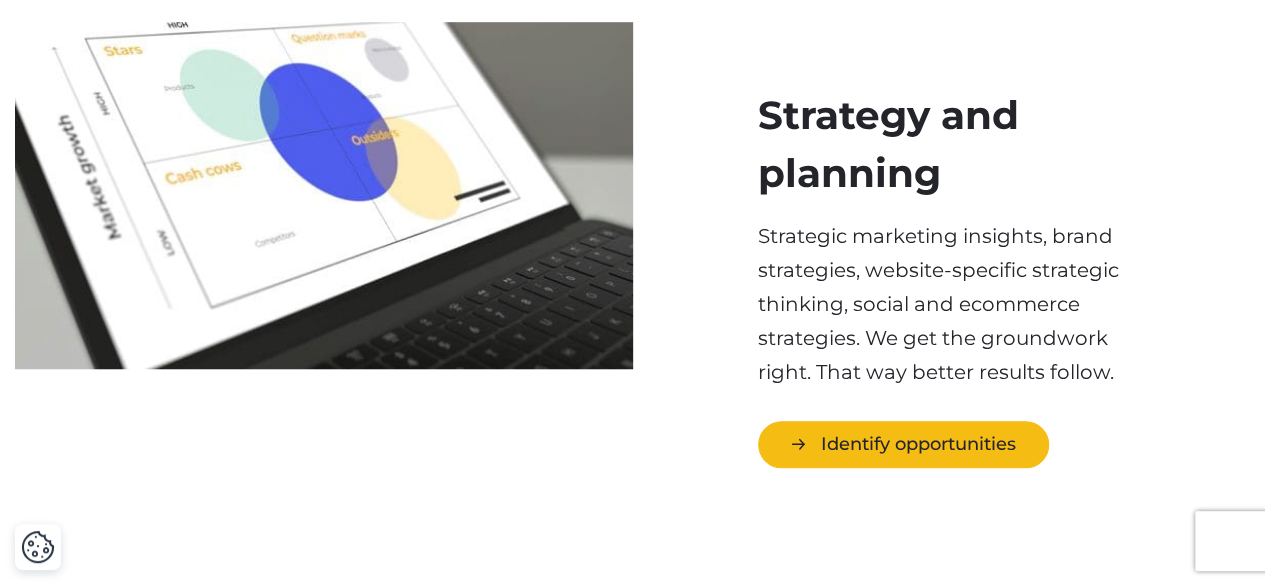 click on "Identify opportunities" at bounding box center (903, 444) 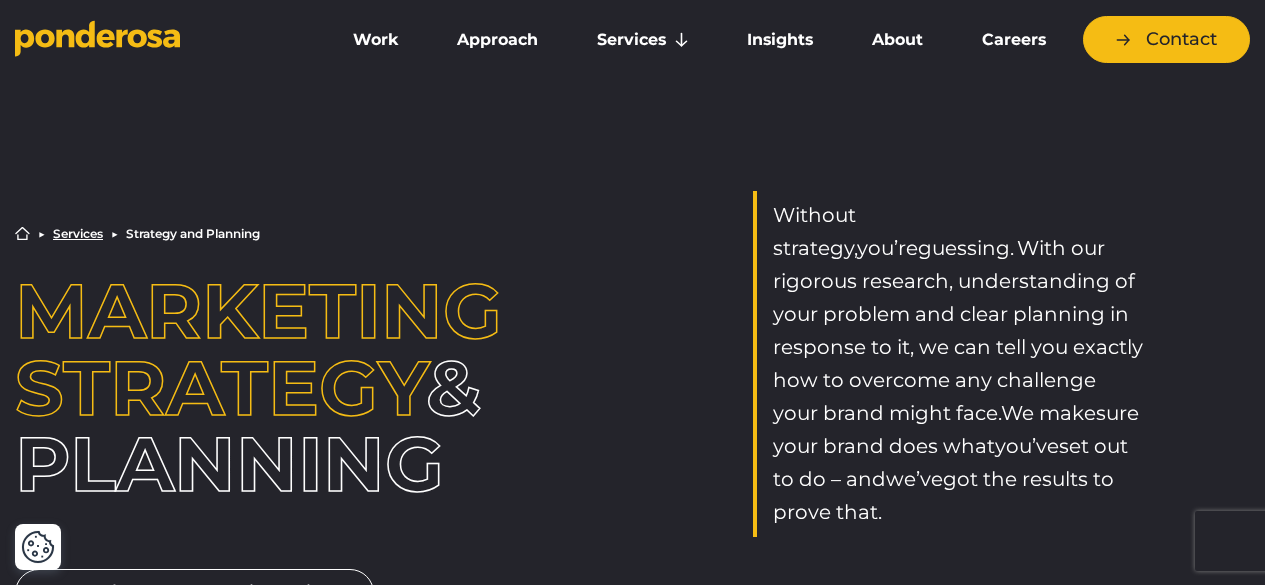 scroll, scrollTop: 0, scrollLeft: 0, axis: both 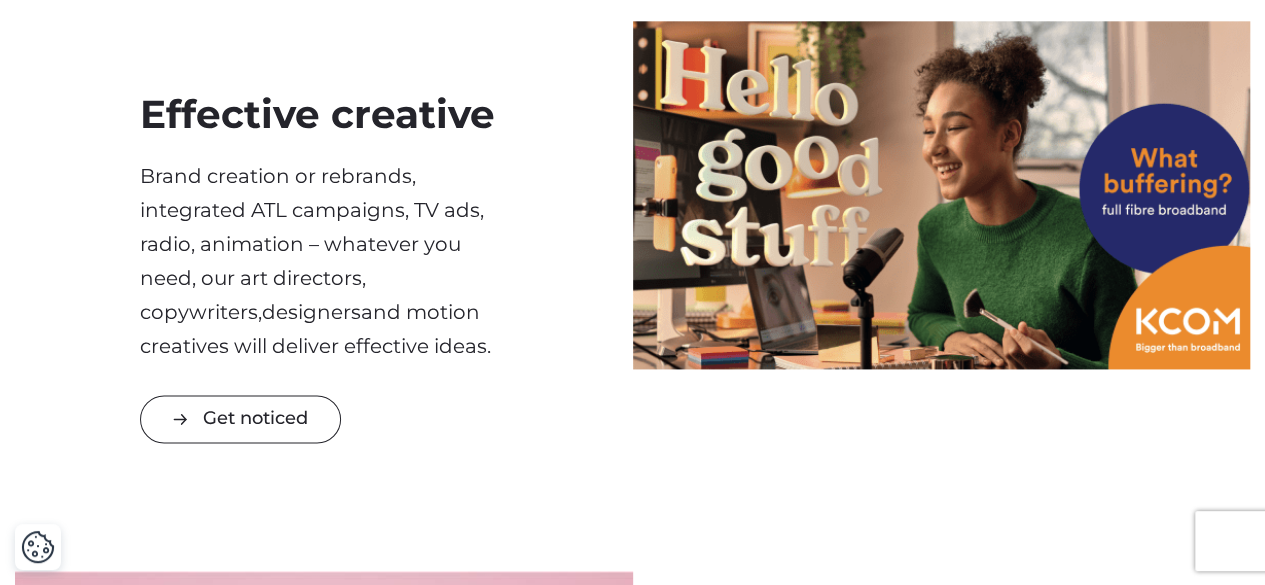 drag, startPoint x: 151, startPoint y: 107, endPoint x: 488, endPoint y: 328, distance: 403.00125 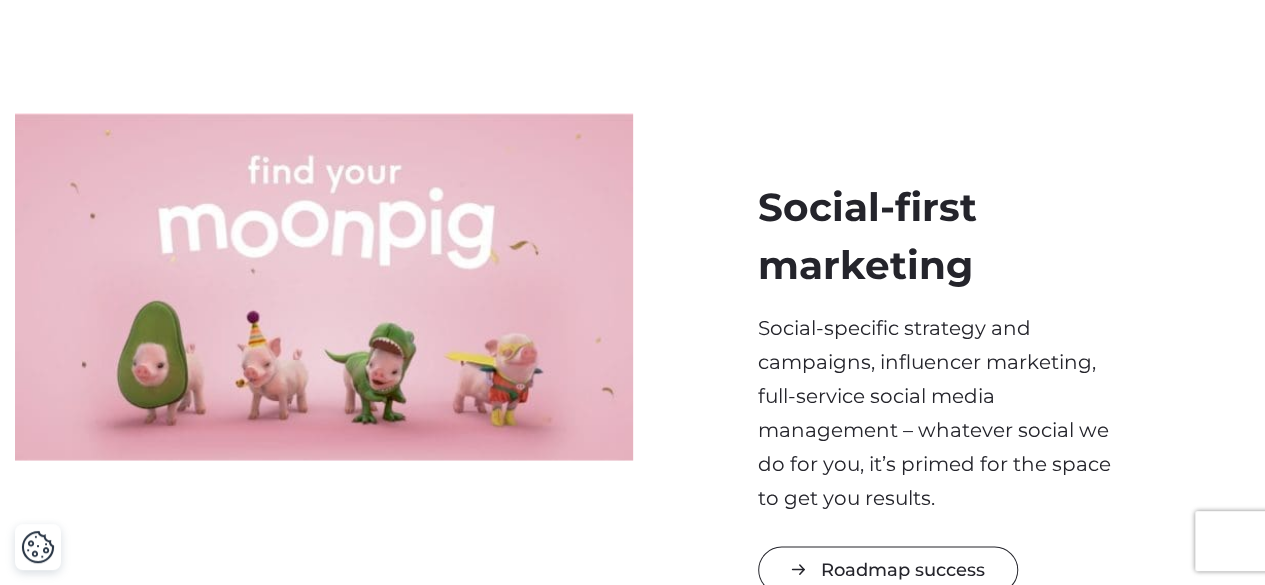scroll, scrollTop: 1801, scrollLeft: 0, axis: vertical 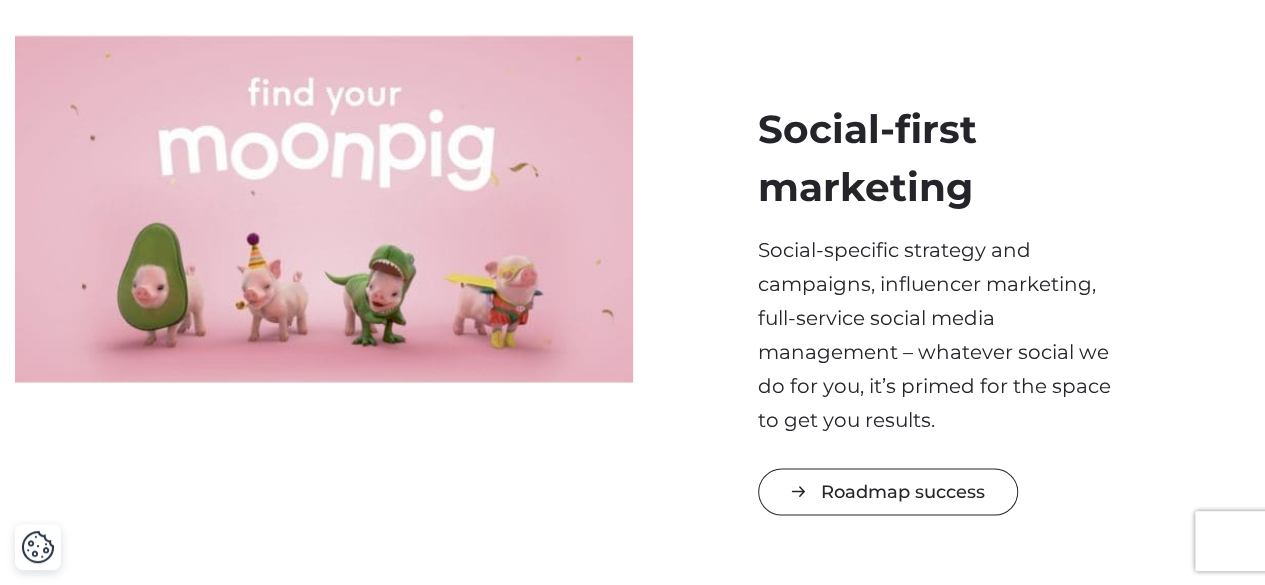 drag, startPoint x: 763, startPoint y: 116, endPoint x: 1086, endPoint y: 409, distance: 436.09402 